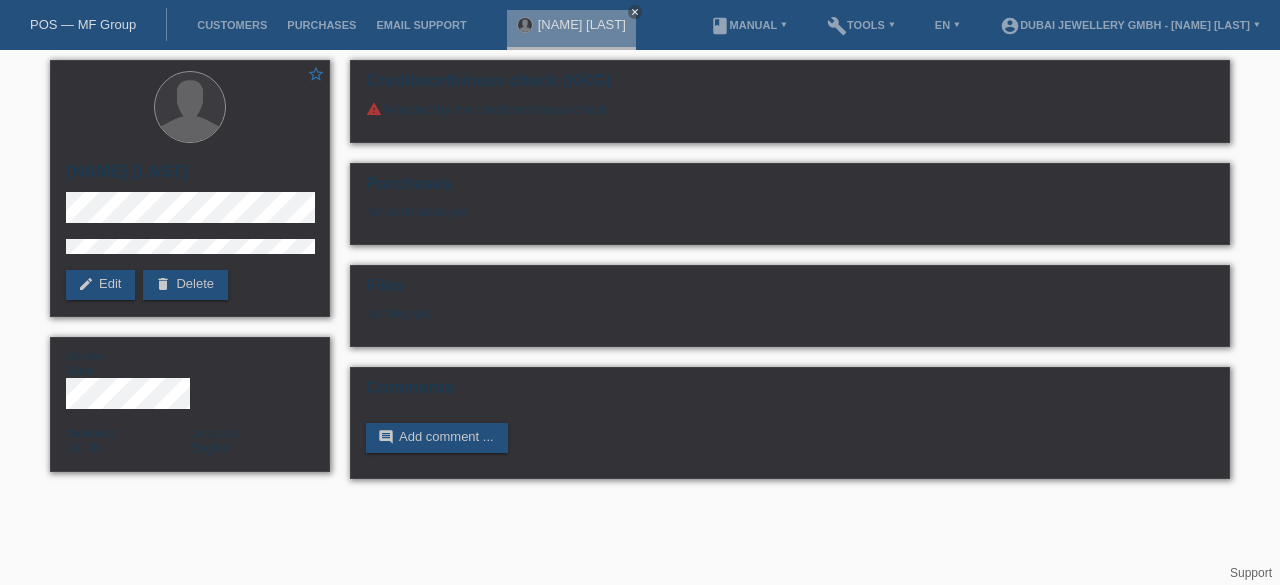 scroll, scrollTop: 0, scrollLeft: 0, axis: both 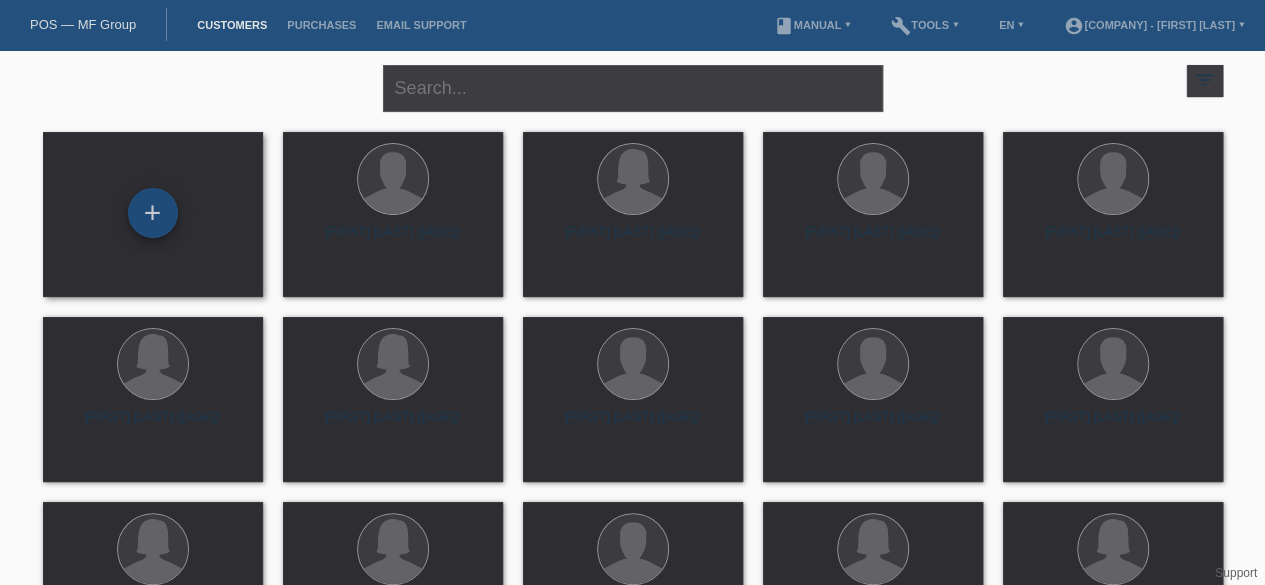 click on "+" at bounding box center [153, 213] 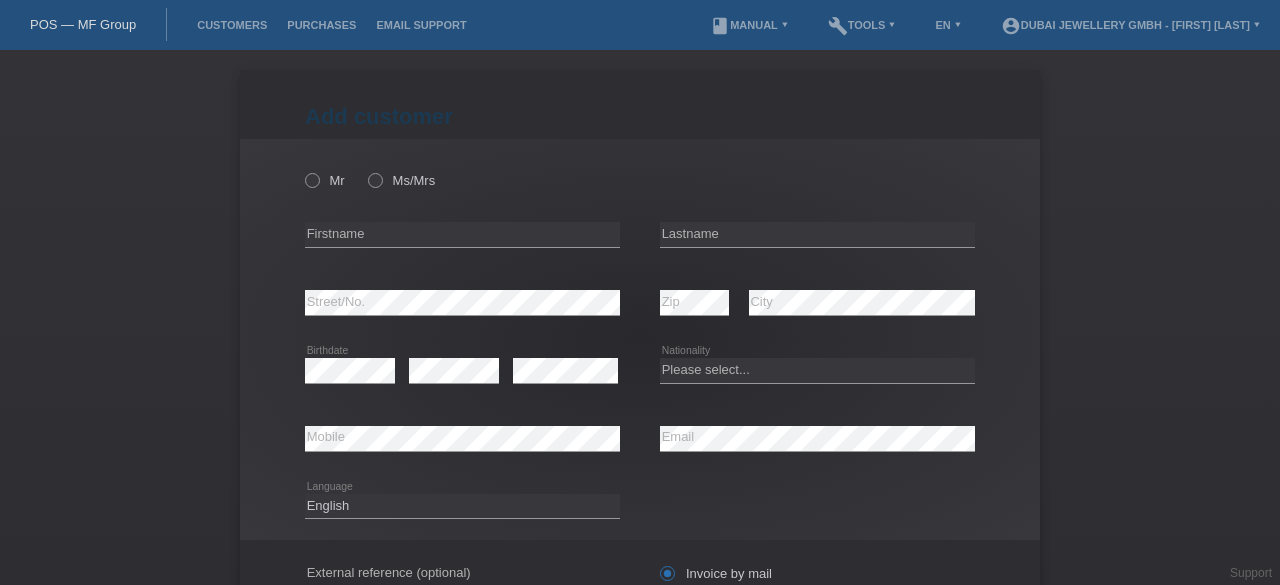 scroll, scrollTop: 0, scrollLeft: 0, axis: both 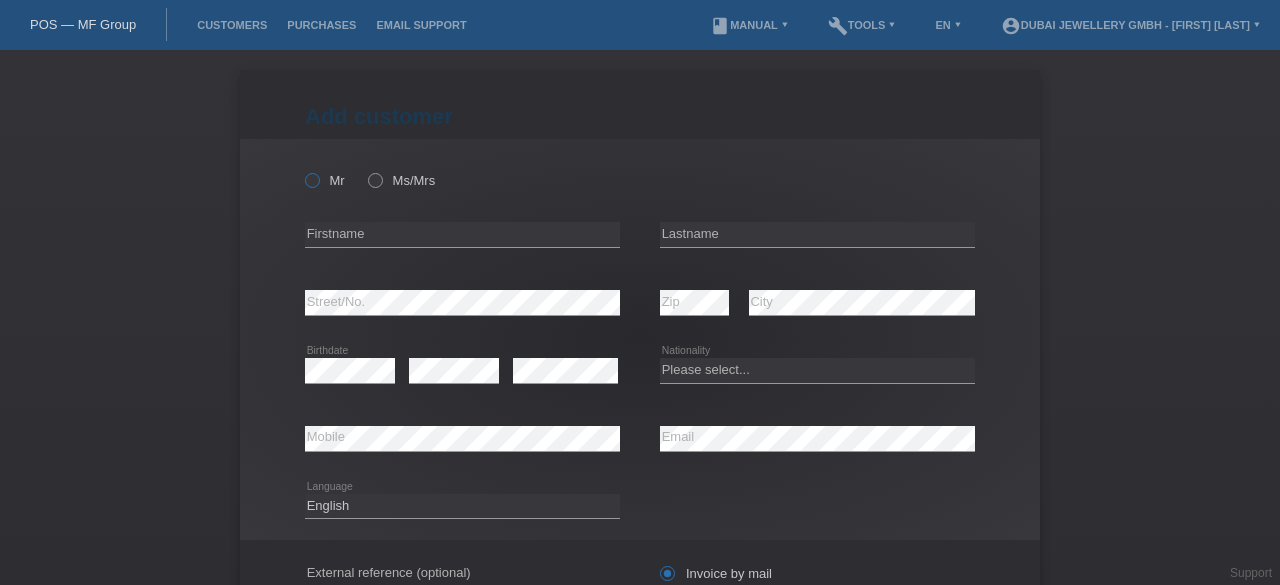 click at bounding box center (302, 170) 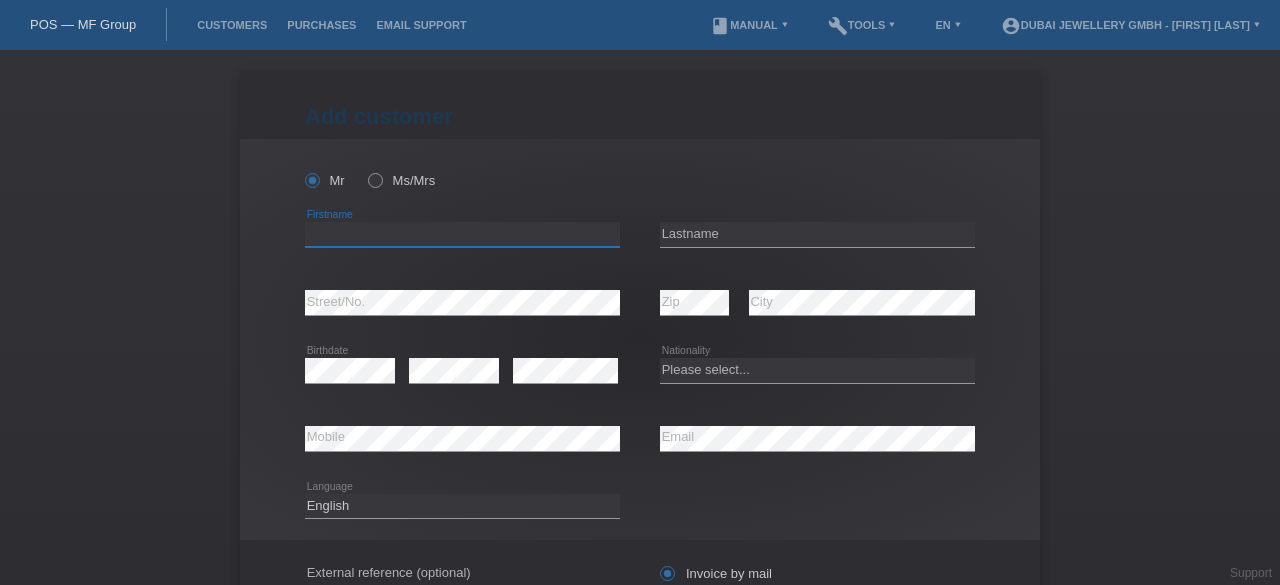 click at bounding box center (462, 234) 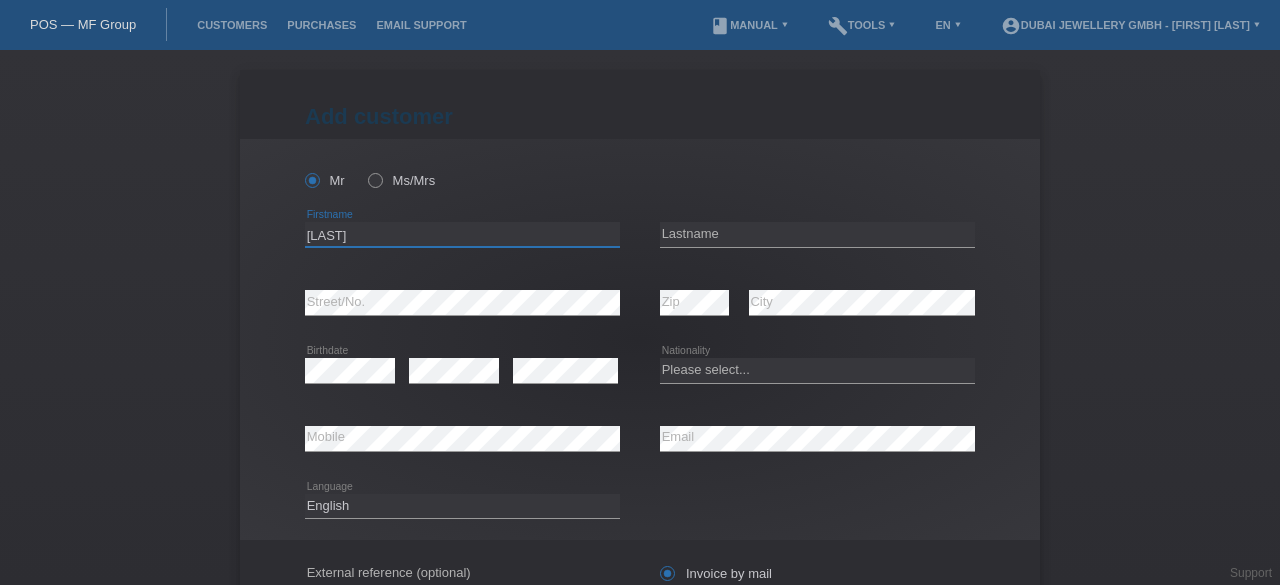 drag, startPoint x: 538, startPoint y: 225, endPoint x: 258, endPoint y: 233, distance: 280.11426 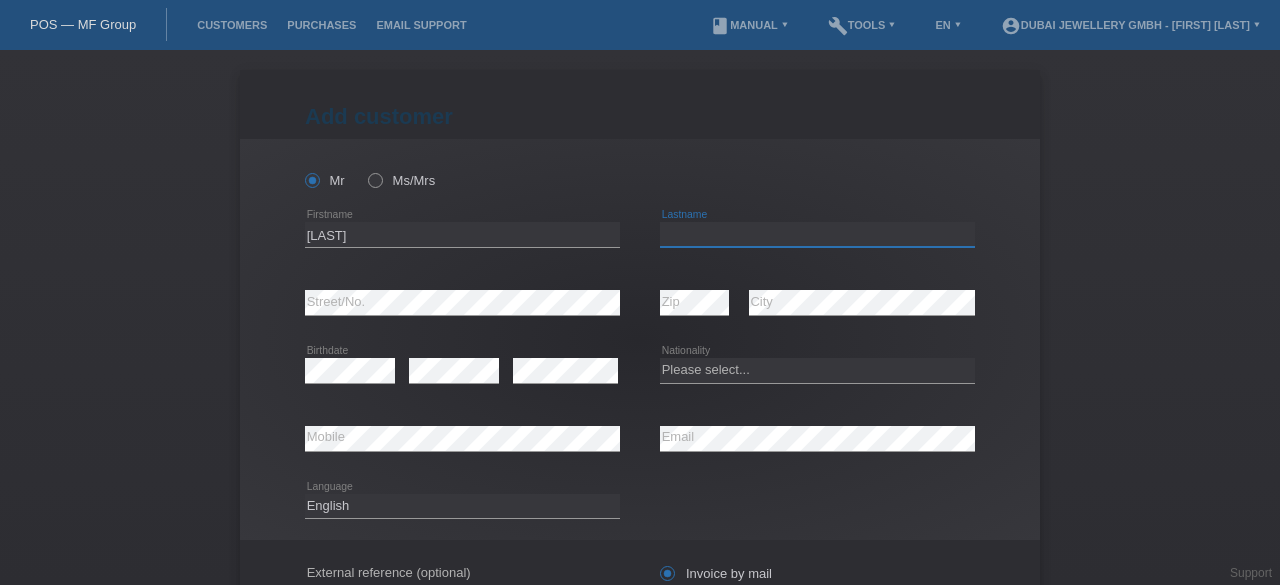 click at bounding box center (817, 234) 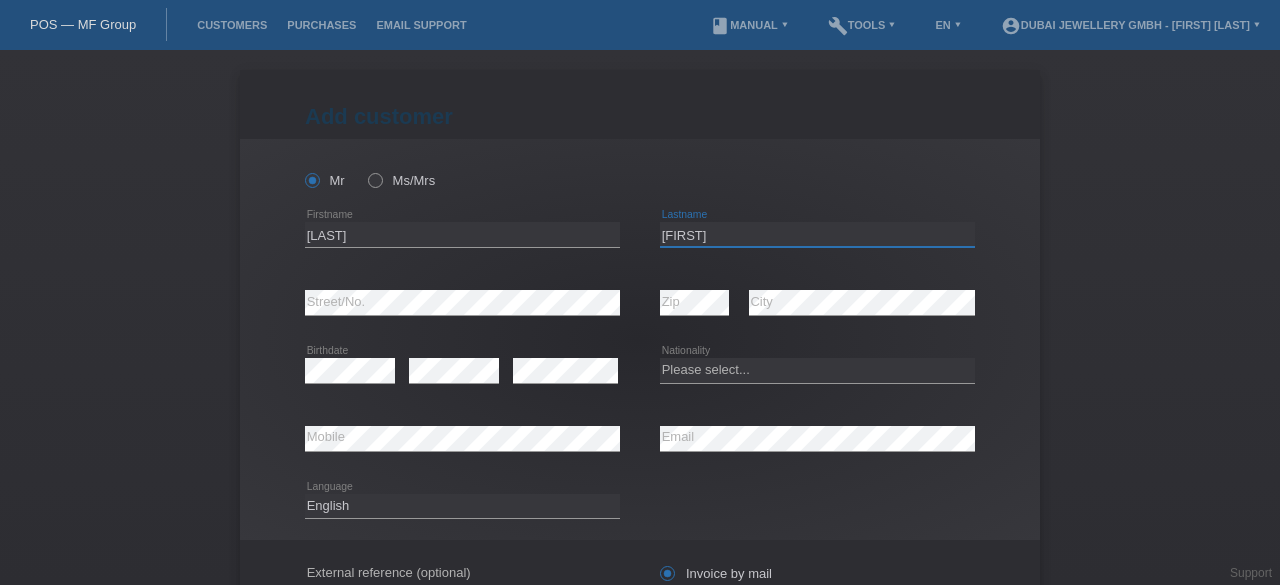 type on "[LAST]" 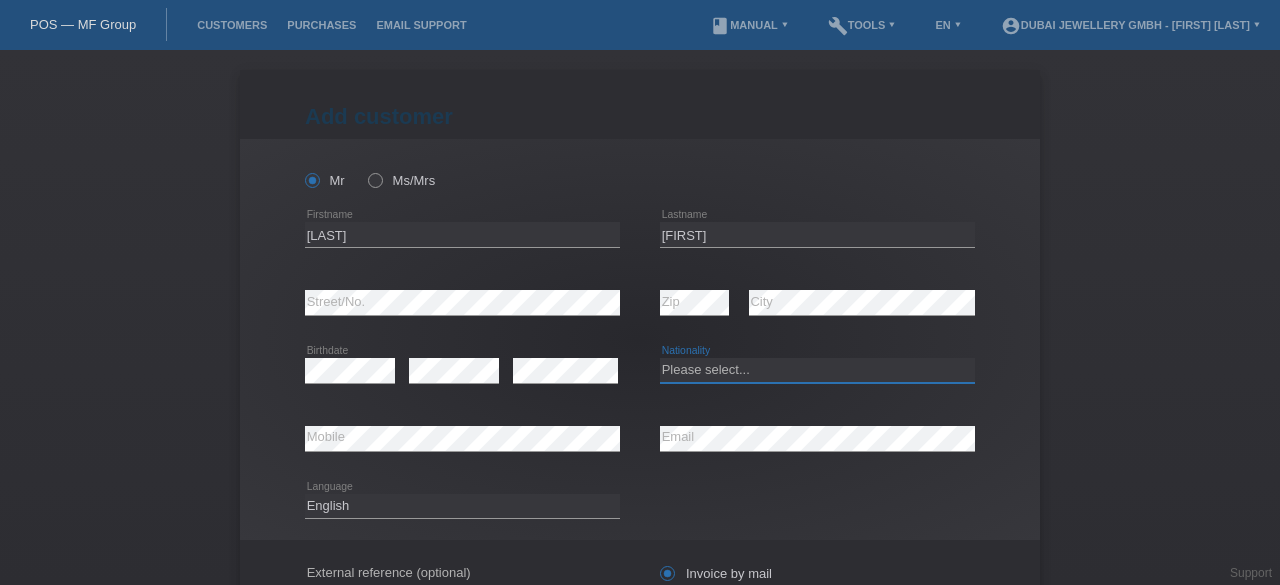 click on "Please select...
Switzerland
Austria
Germany
Liechtenstein
------------
Afghanistan
Åland Islands
Albania
Algeria
American Samoa Andorra Angola Anguilla Antarctica Antigua and Barbuda Argentina Armenia" at bounding box center [817, 370] 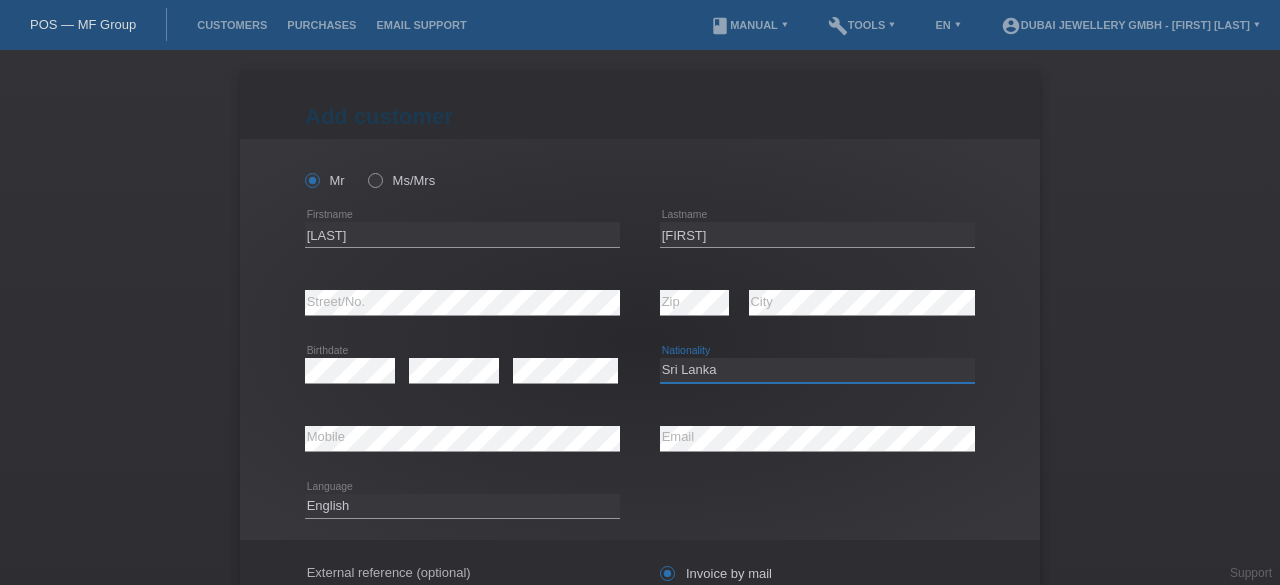 click on "Please select...
Switzerland
Austria
Germany
Liechtenstein
------------
Afghanistan
Åland Islands
Albania
Algeria
American Samoa Andorra Angola Anguilla Antarctica Antigua and Barbuda Argentina Armenia" at bounding box center [817, 370] 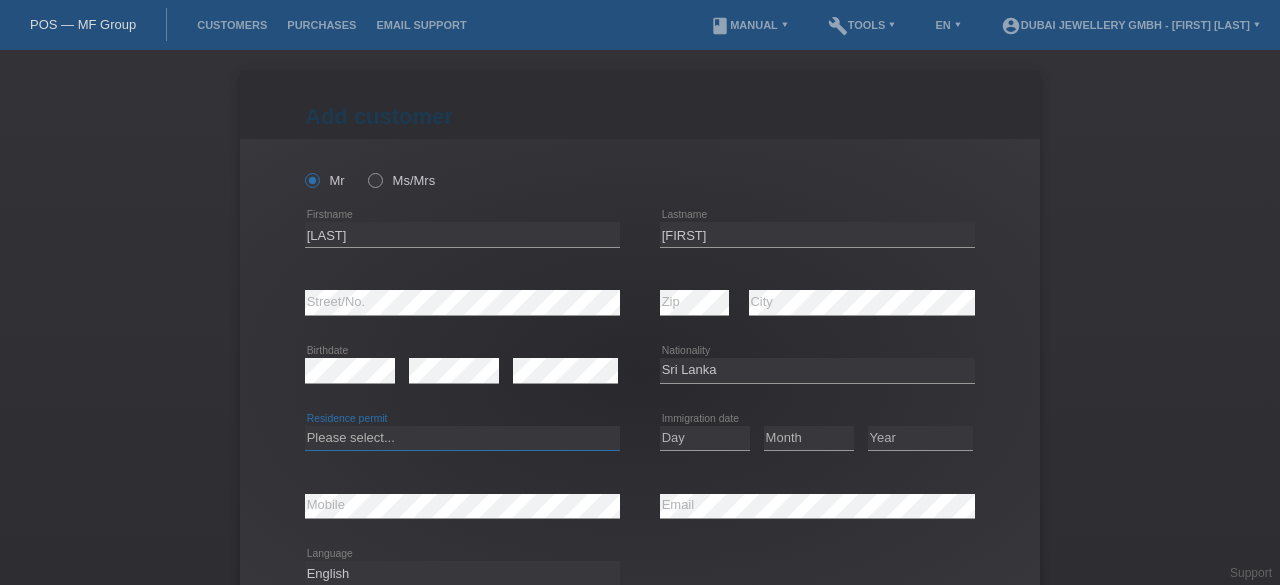 click on "Please select...
C
B
B - Refugee status
Other" at bounding box center (462, 438) 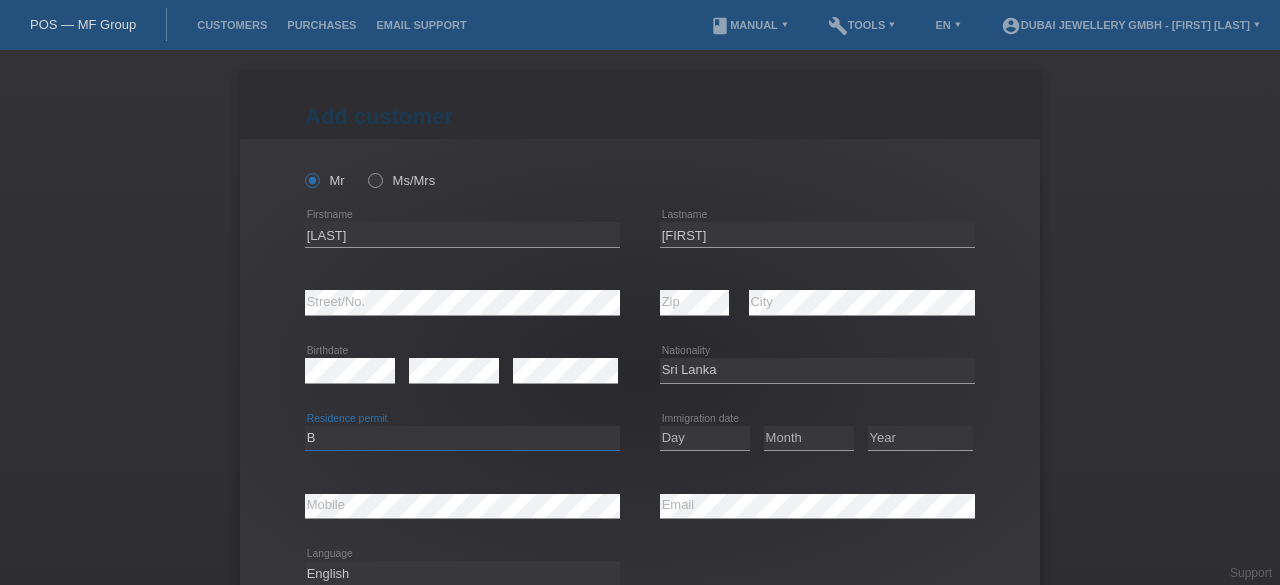 click on "Please select...
C
B
B - Refugee status
Other" at bounding box center (462, 438) 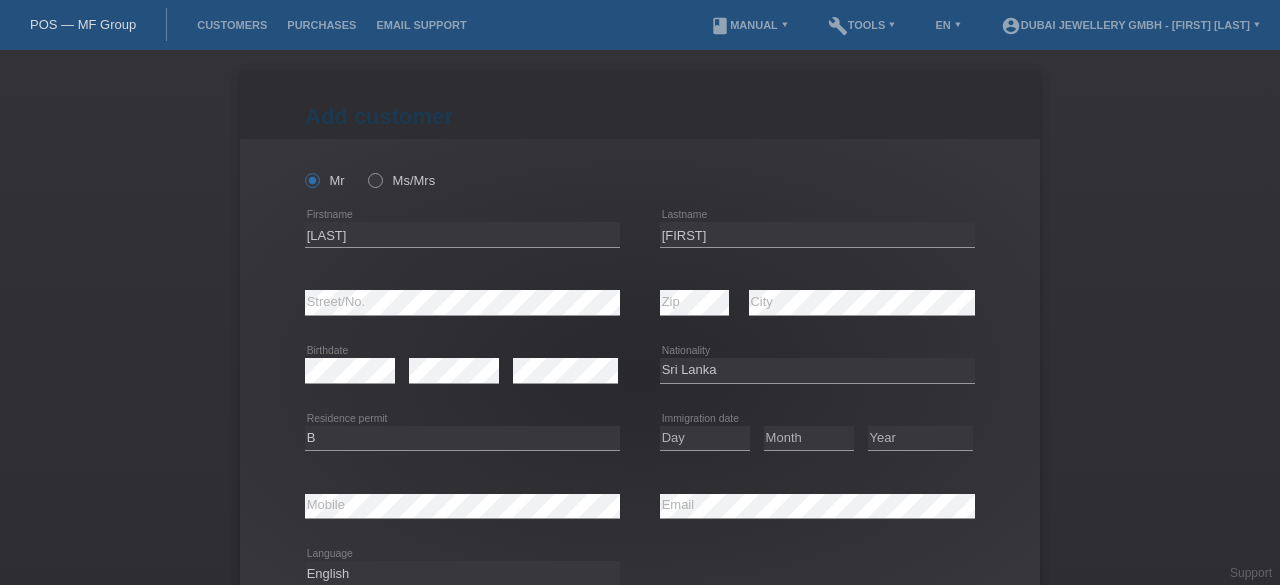 click on "Mr
Ms/Mrs
Laxshan
error
Firstname" at bounding box center [640, 373] 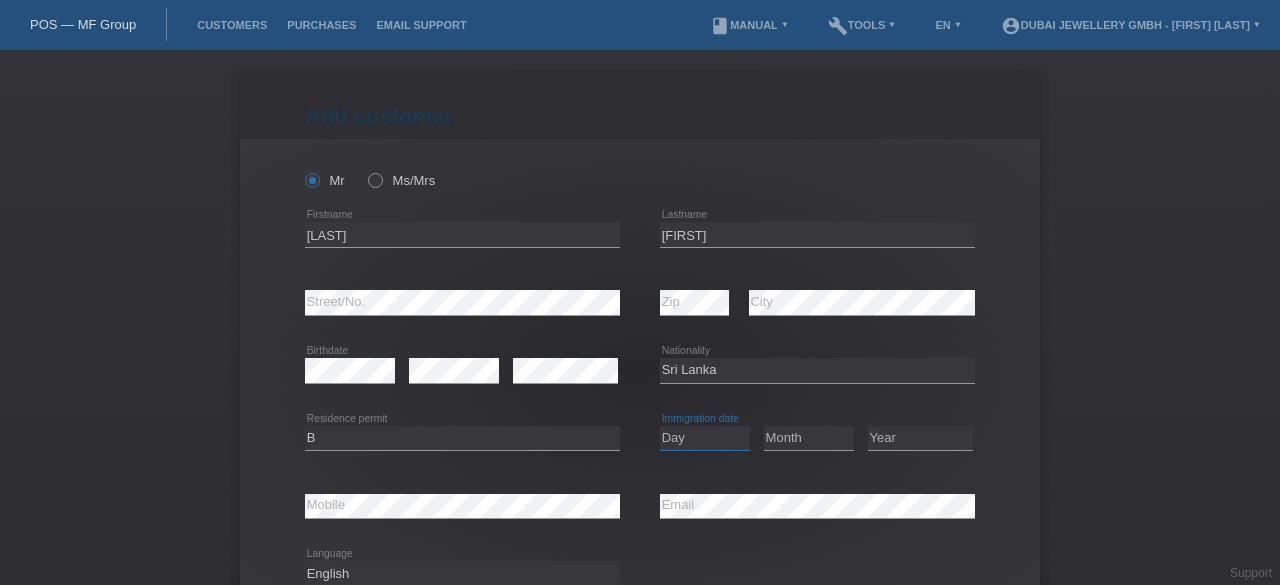click on "Day
01
02
03
04
05
06
07
08
09
10 11" at bounding box center (705, 438) 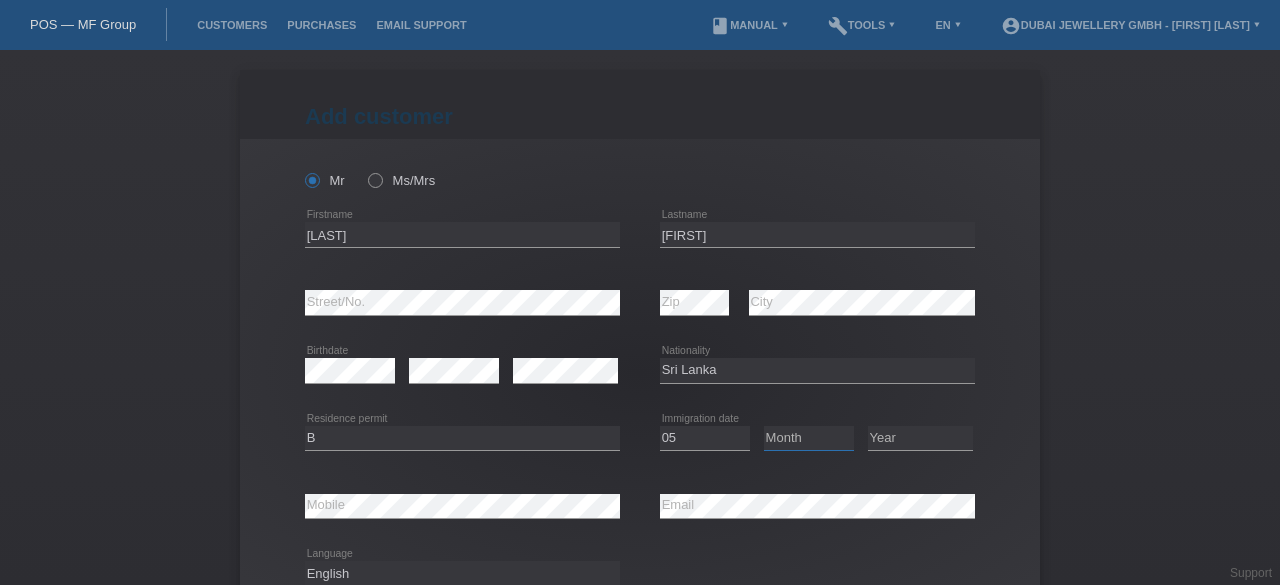 click on "Month
01
02
03
04
05
06
07
08
09
10 11" at bounding box center (809, 438) 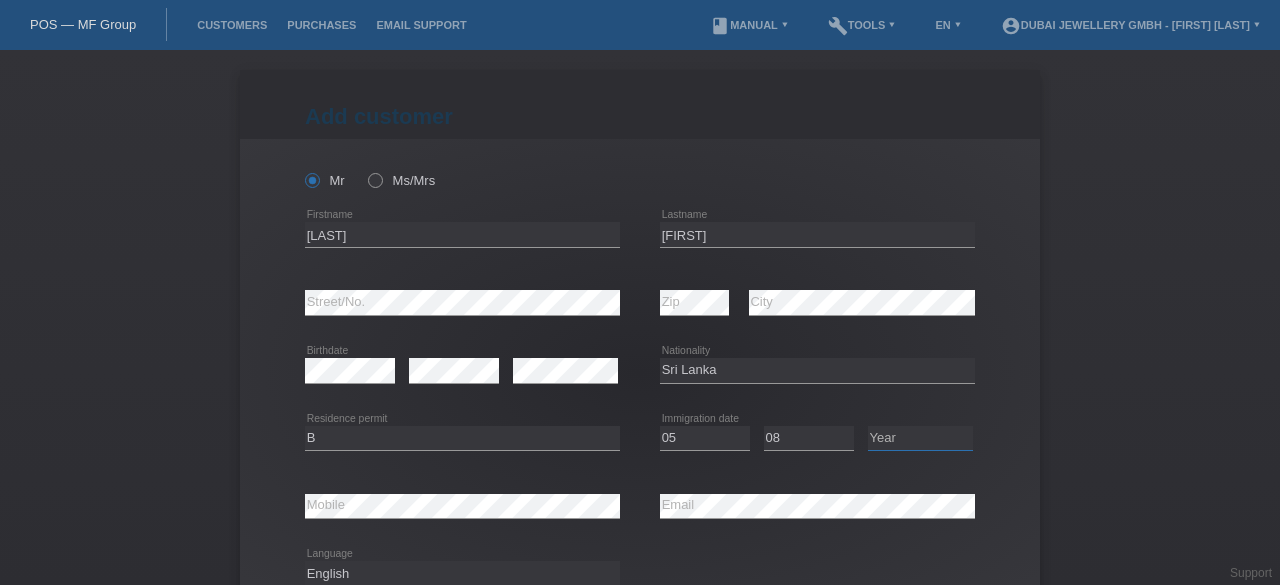 click on "Year
2025
2024
2023
2022
2021
2020
2019
2018
2017 2016 2015 2014 2013 2012 2011 2010 2009 2008 2007 2006 2005 2004 2003 2002 2001" at bounding box center (920, 438) 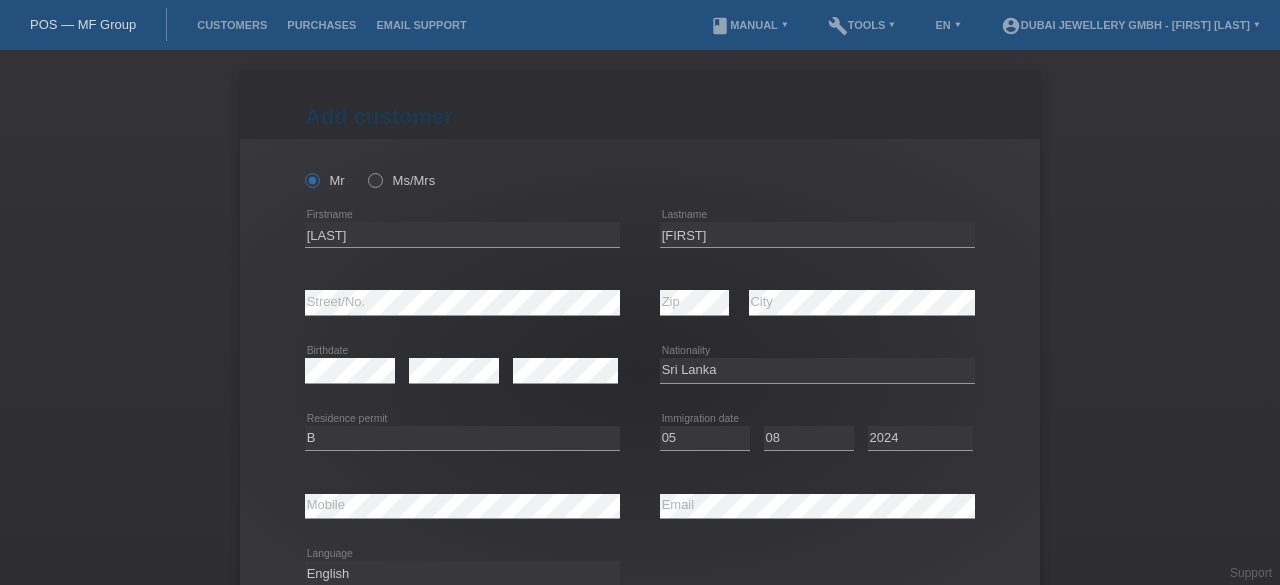 click on "error
City" at bounding box center [862, 303] 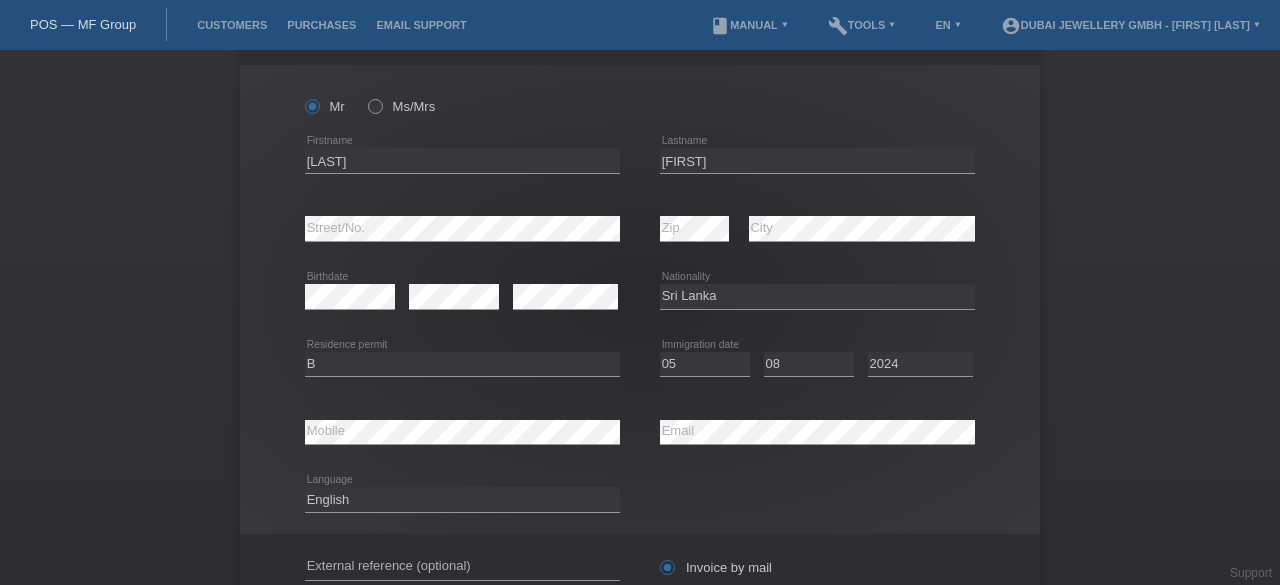 scroll, scrollTop: 77, scrollLeft: 0, axis: vertical 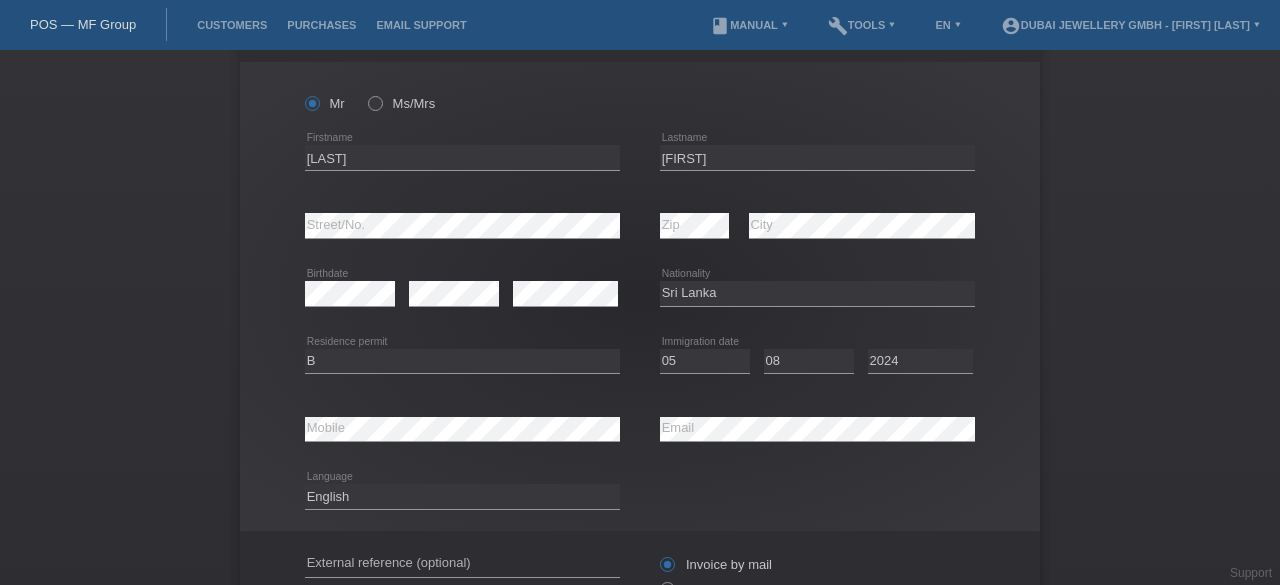 click on "Deutsch
Français
Italiano
English
error
Language" at bounding box center (640, 497) 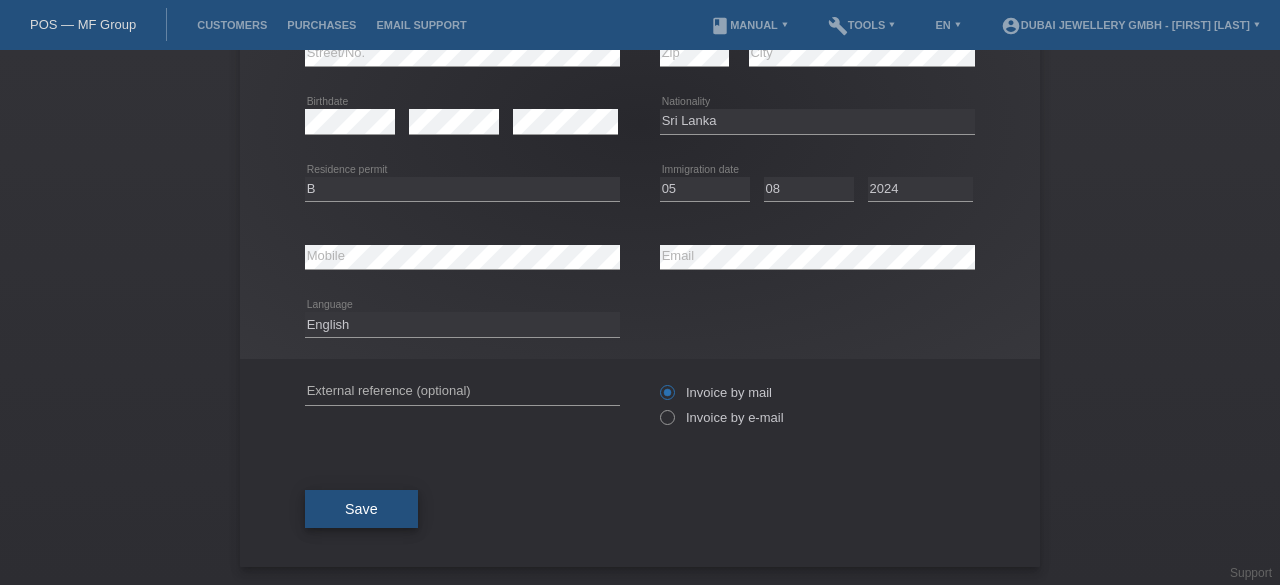 click on "Save" at bounding box center (361, 509) 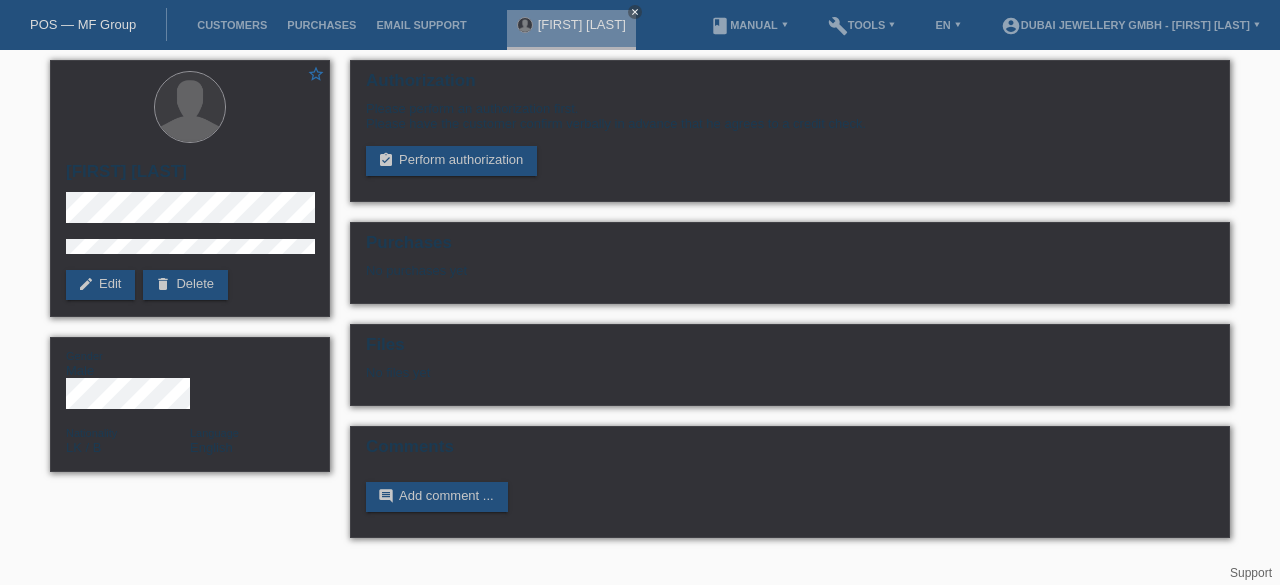 scroll, scrollTop: 0, scrollLeft: 0, axis: both 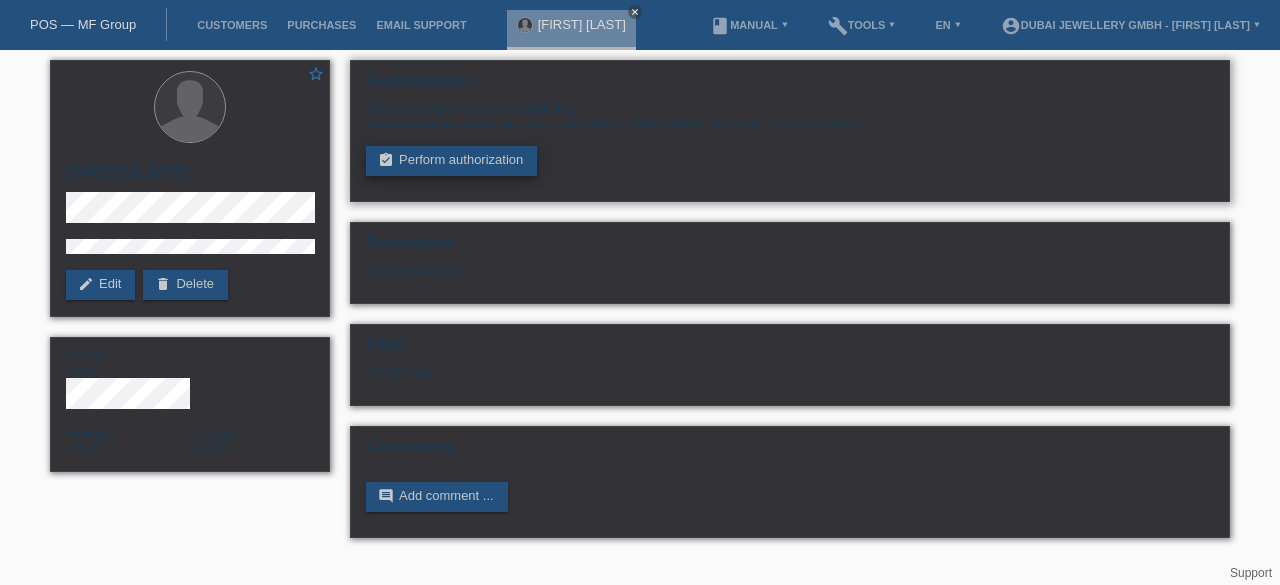 click on "assignment_turned_in  Perform authorization" at bounding box center (451, 161) 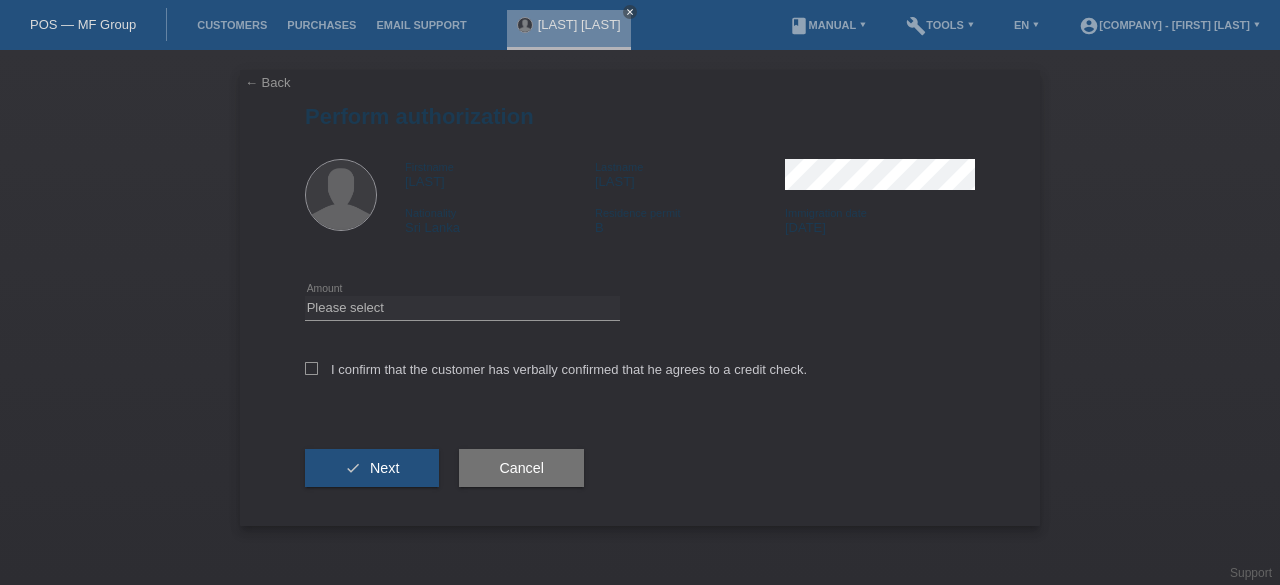 scroll, scrollTop: 0, scrollLeft: 0, axis: both 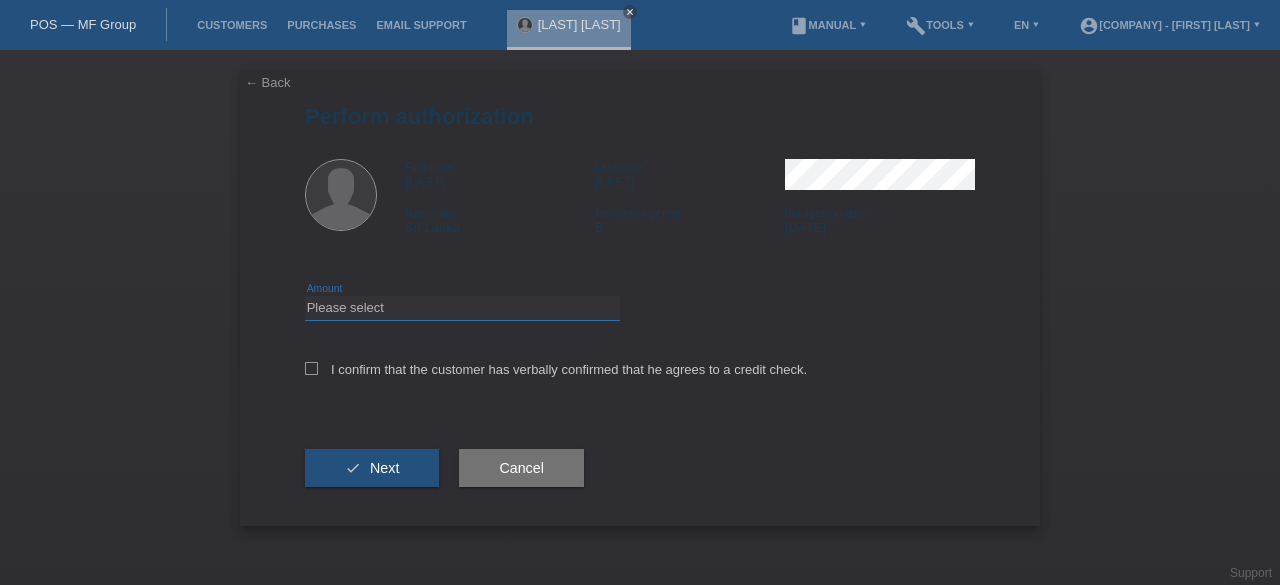click on "Please select
CHF 1.00 - CHF 499.00
CHF 500.00 - CHF 1'999.00
CHF 2'000.00 - CHF 6'000.00" at bounding box center [462, 308] 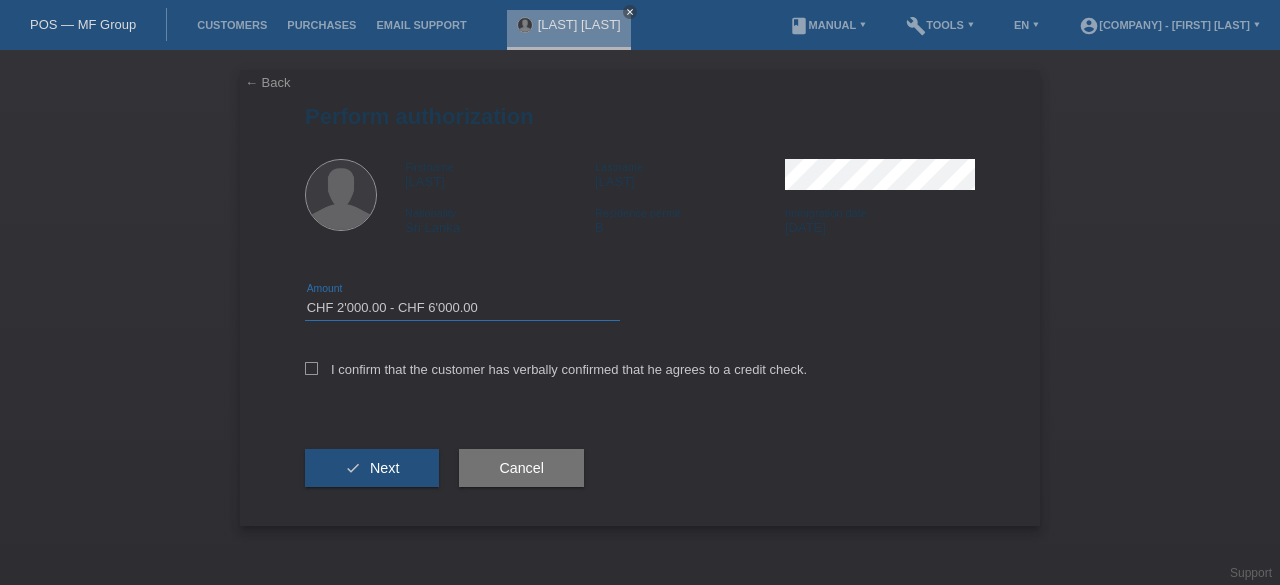 click on "Please select
CHF 1.00 - CHF 499.00
CHF 500.00 - CHF 1'999.00
CHF 2'000.00 - CHF 6'000.00" at bounding box center (462, 308) 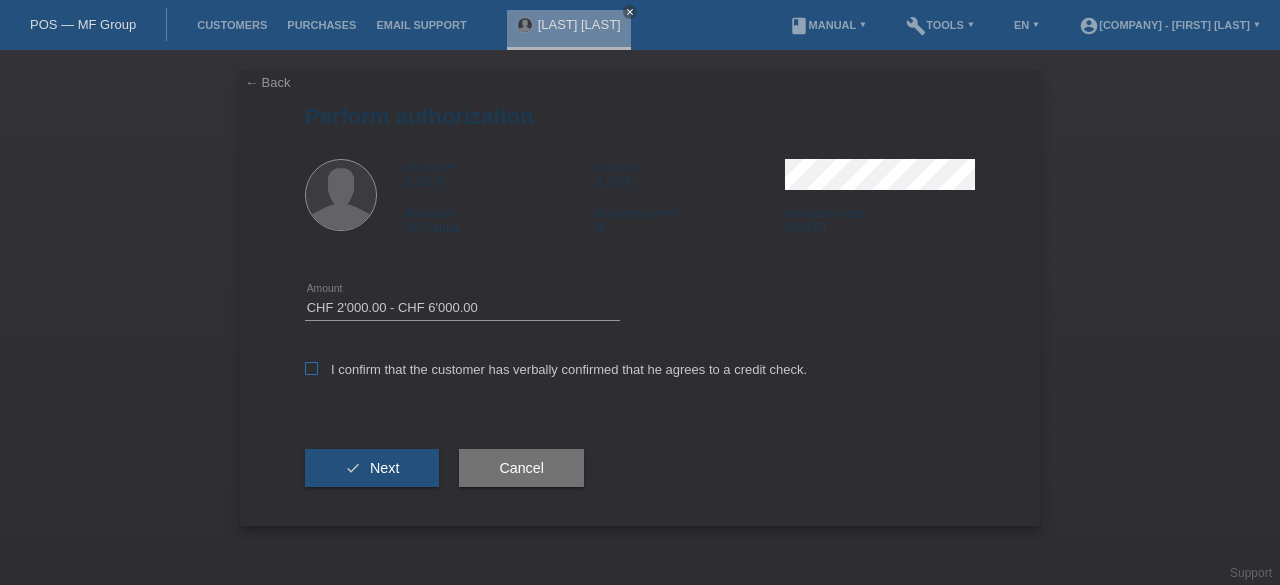 click at bounding box center [311, 368] 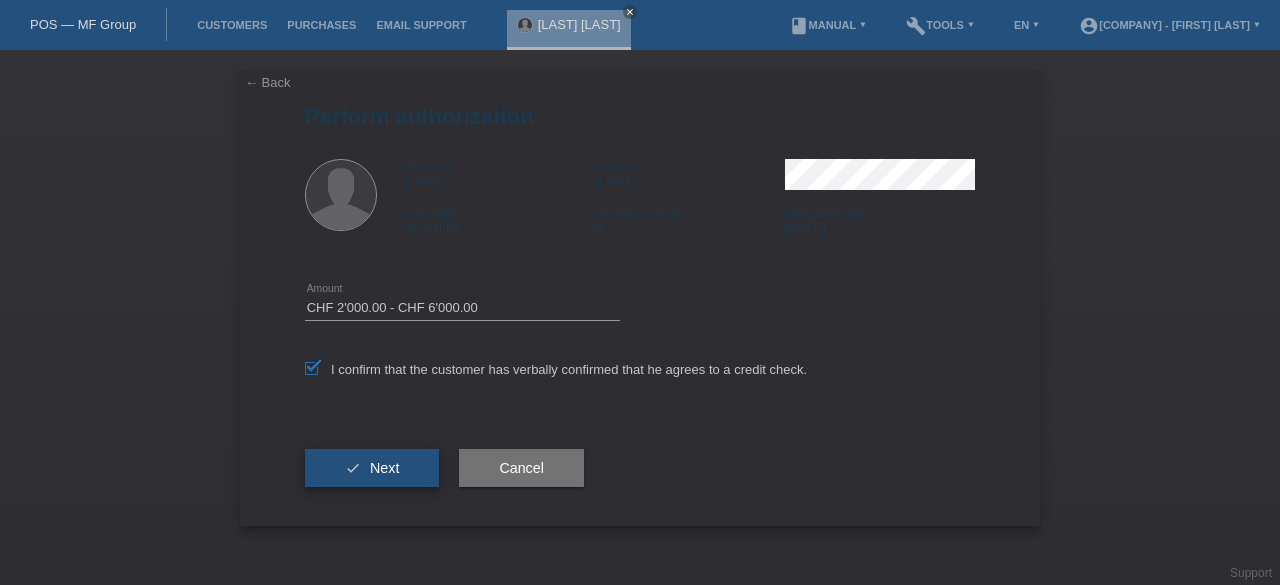 click on "check   Next" at bounding box center (372, 468) 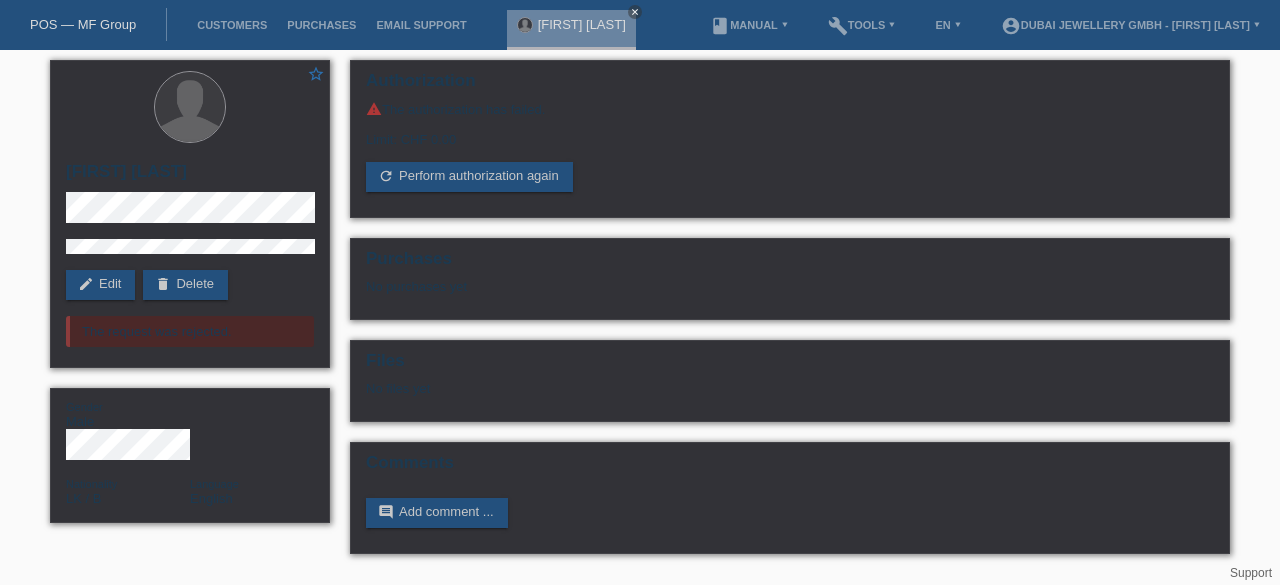 scroll, scrollTop: 0, scrollLeft: 0, axis: both 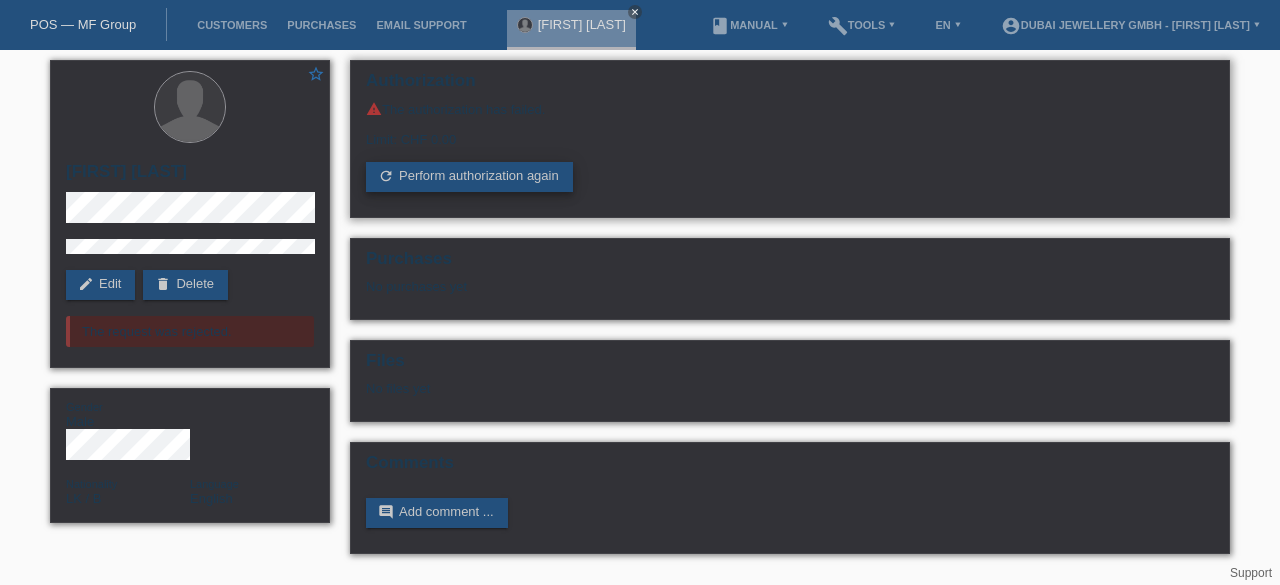 click on "refresh  Perform authorization again" at bounding box center [469, 177] 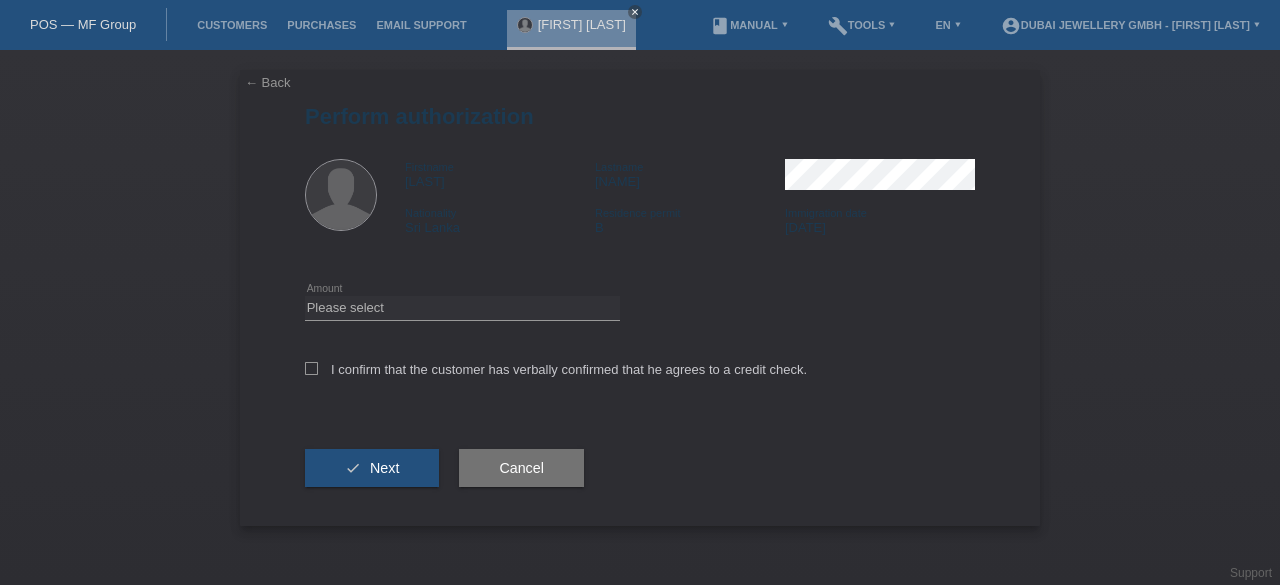 scroll, scrollTop: 0, scrollLeft: 0, axis: both 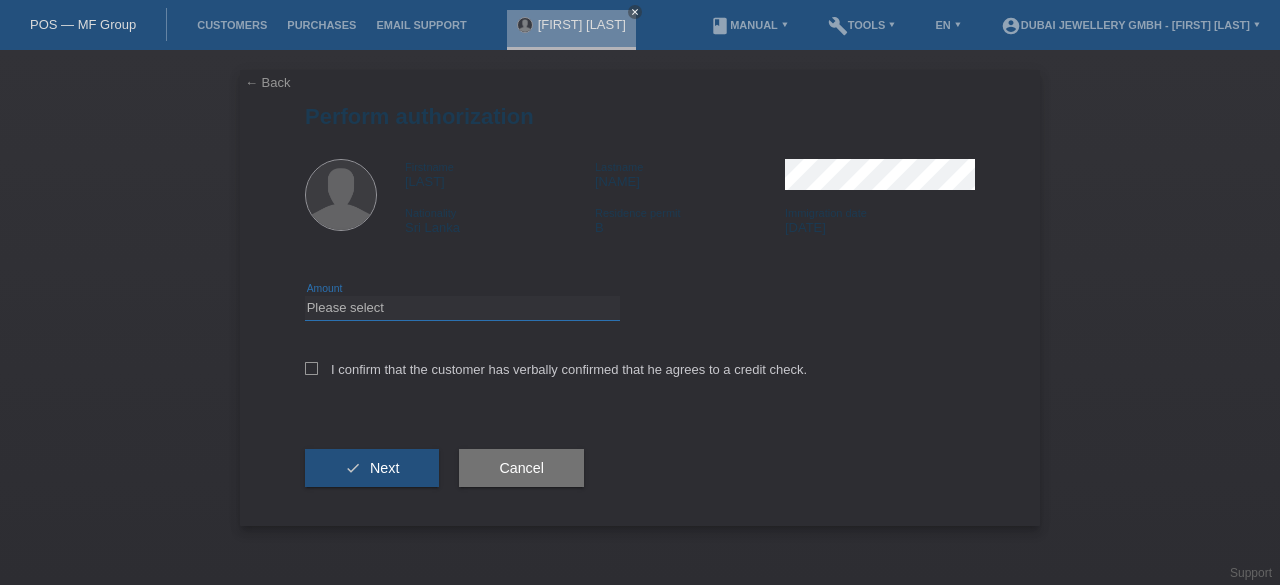 click on "Please select
CHF 1.00 - CHF 499.00
CHF 500.00 - CHF 1'999.00
CHF 2'000.00 - CHF 6'000.00" at bounding box center (462, 308) 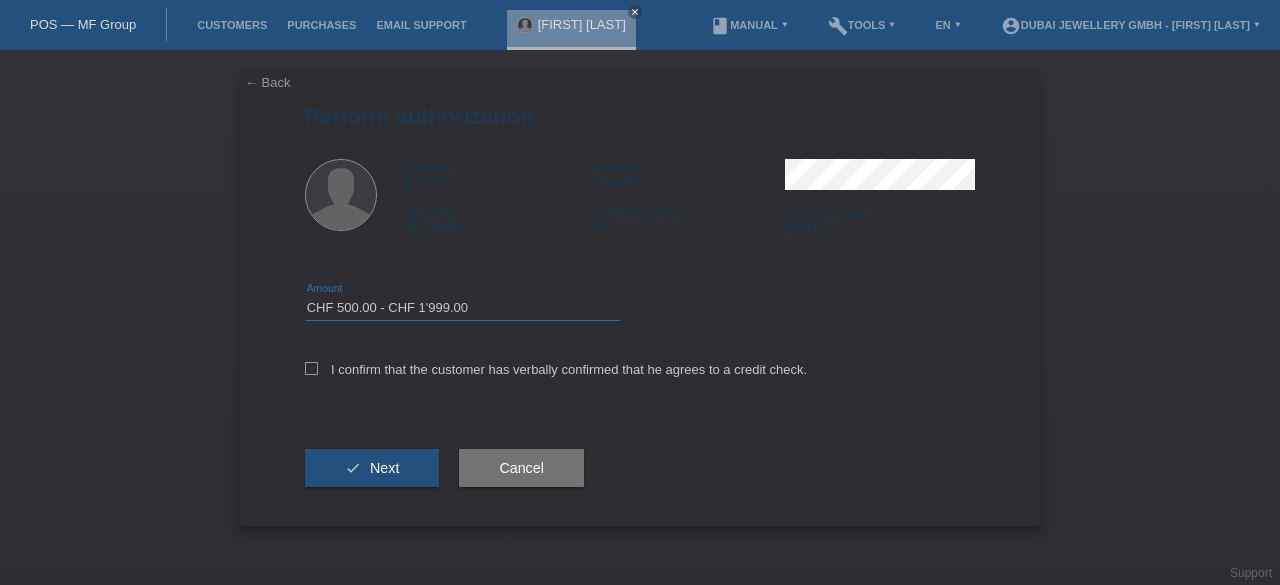 click on "Please select
CHF 1.00 - CHF 499.00
CHF 500.00 - CHF 1'999.00
CHF 2'000.00 - CHF 6'000.00" at bounding box center [462, 308] 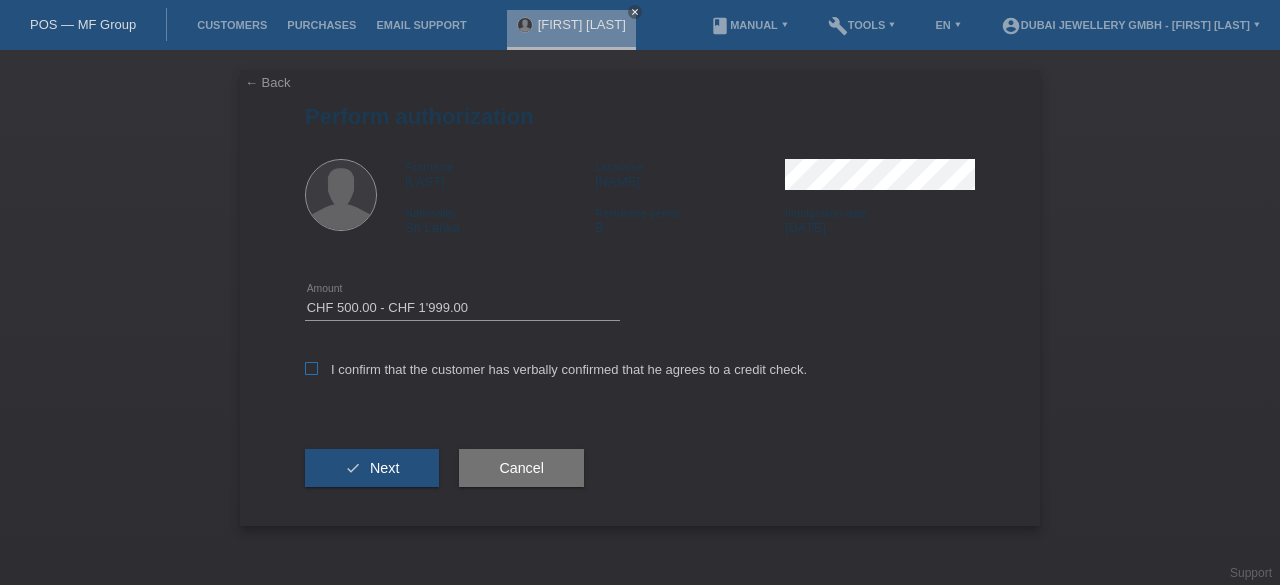 click at bounding box center (311, 368) 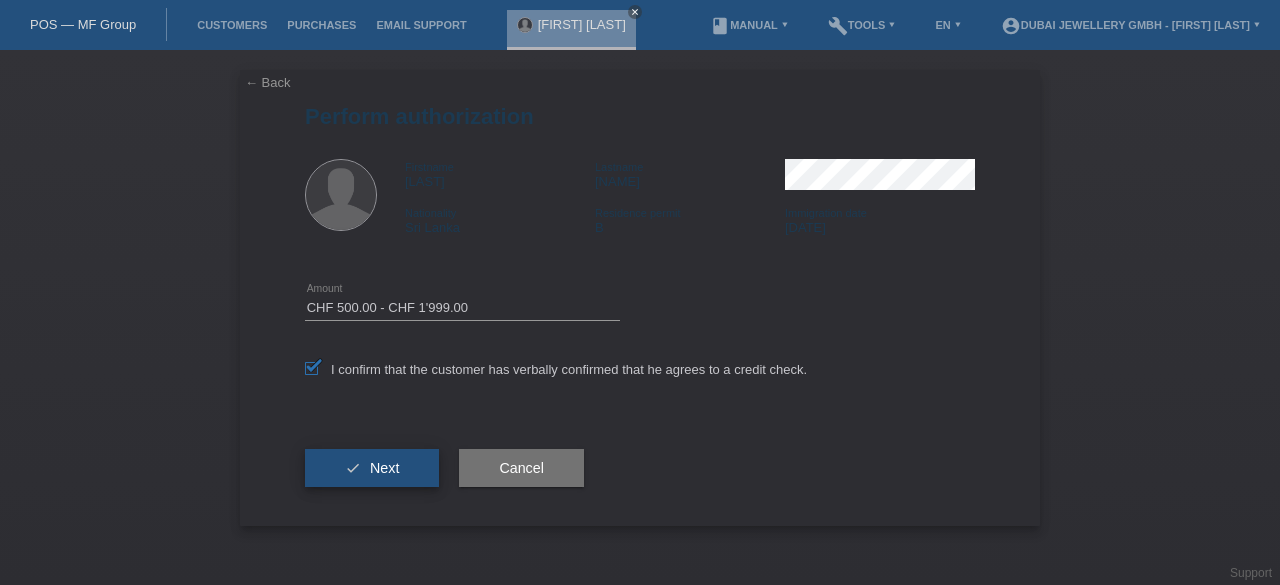 click on "check" at bounding box center (353, 468) 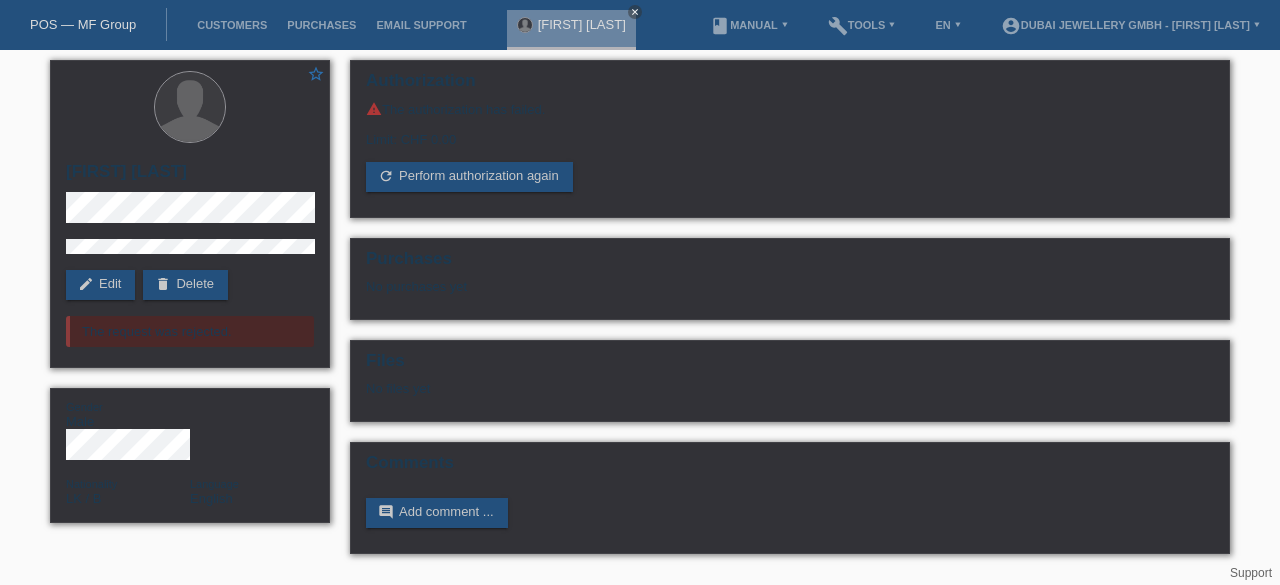 scroll, scrollTop: 0, scrollLeft: 0, axis: both 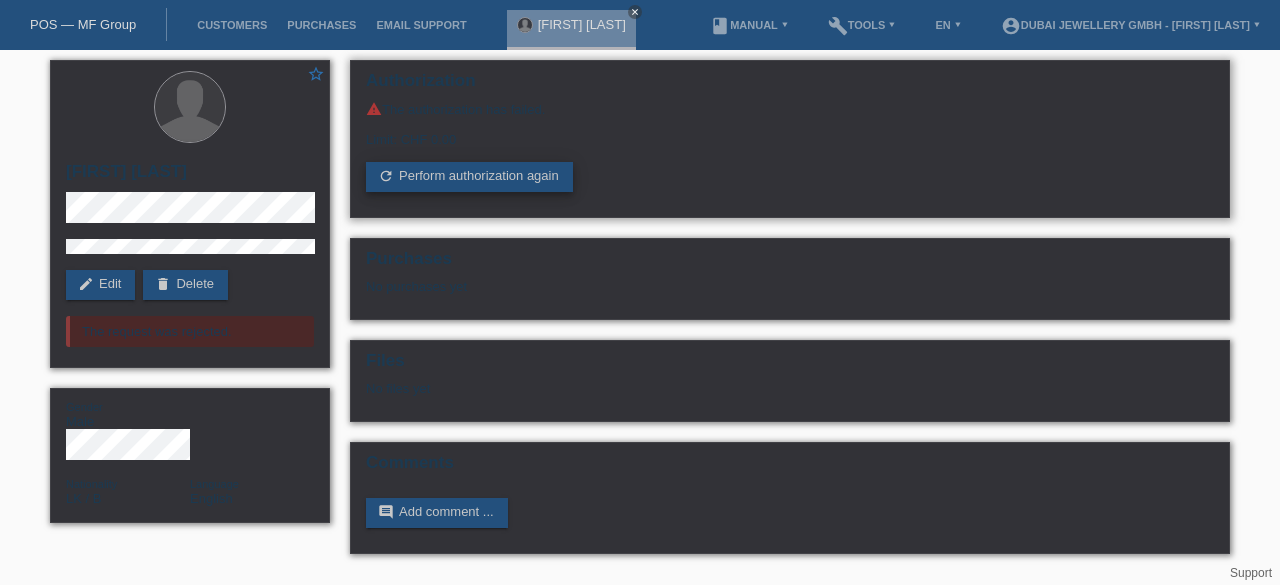 click on "refresh  Perform authorization again" at bounding box center [469, 177] 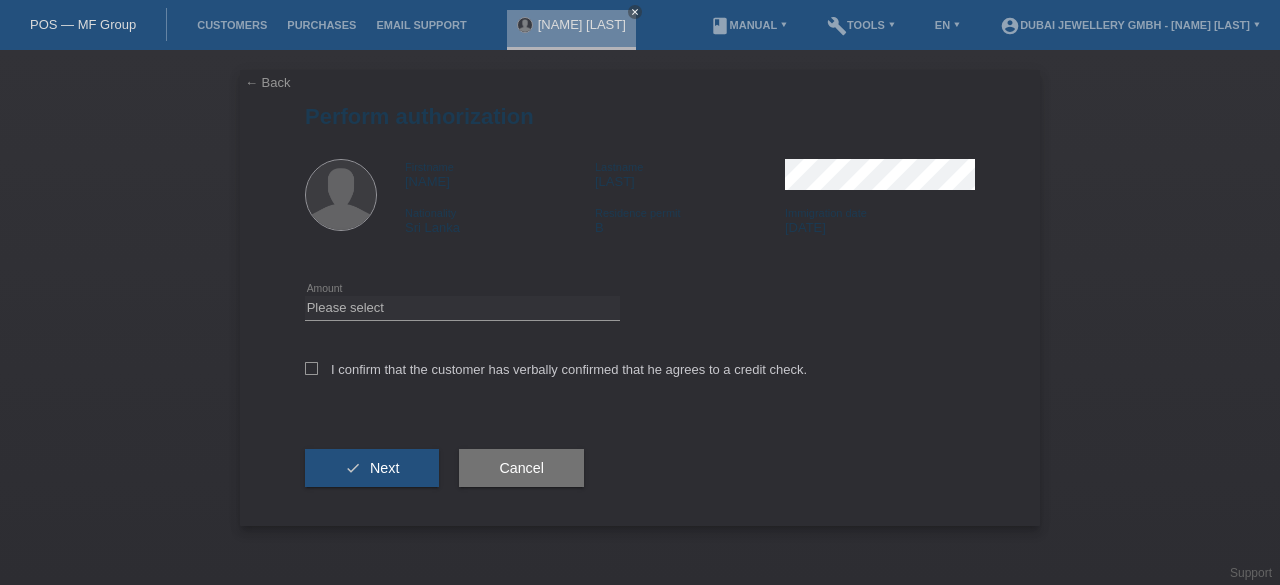 scroll, scrollTop: 0, scrollLeft: 0, axis: both 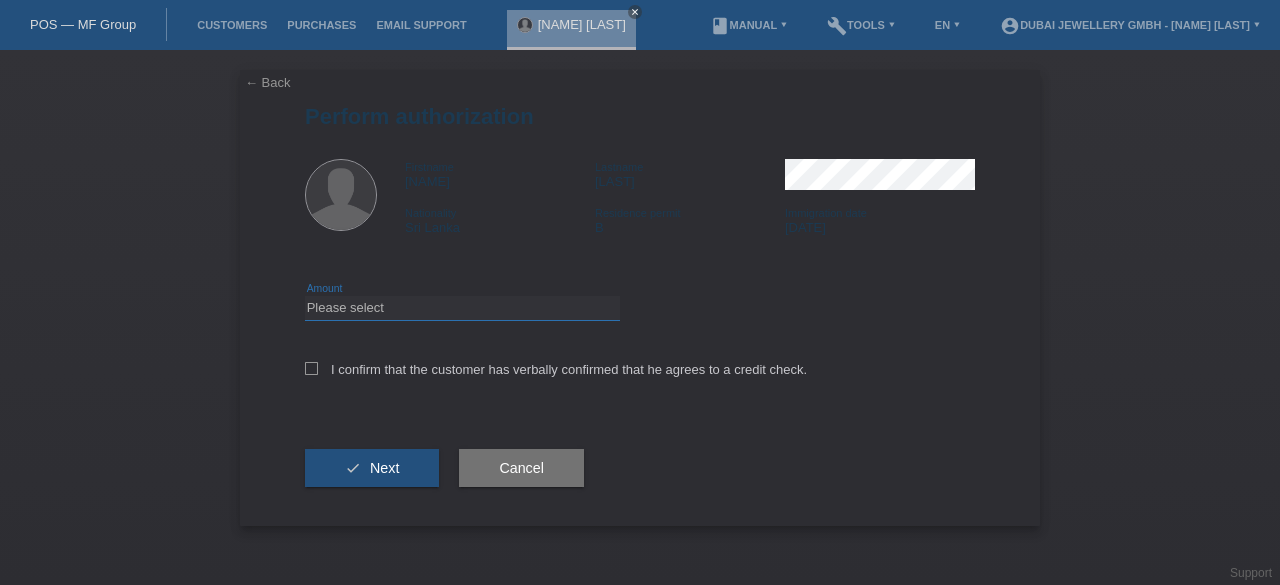 click on "Please select
CHF 1.00 - CHF 499.00
CHF 500.00 - CHF 1'999.00
CHF 2'000.00 - CHF 6'000.00" at bounding box center [462, 308] 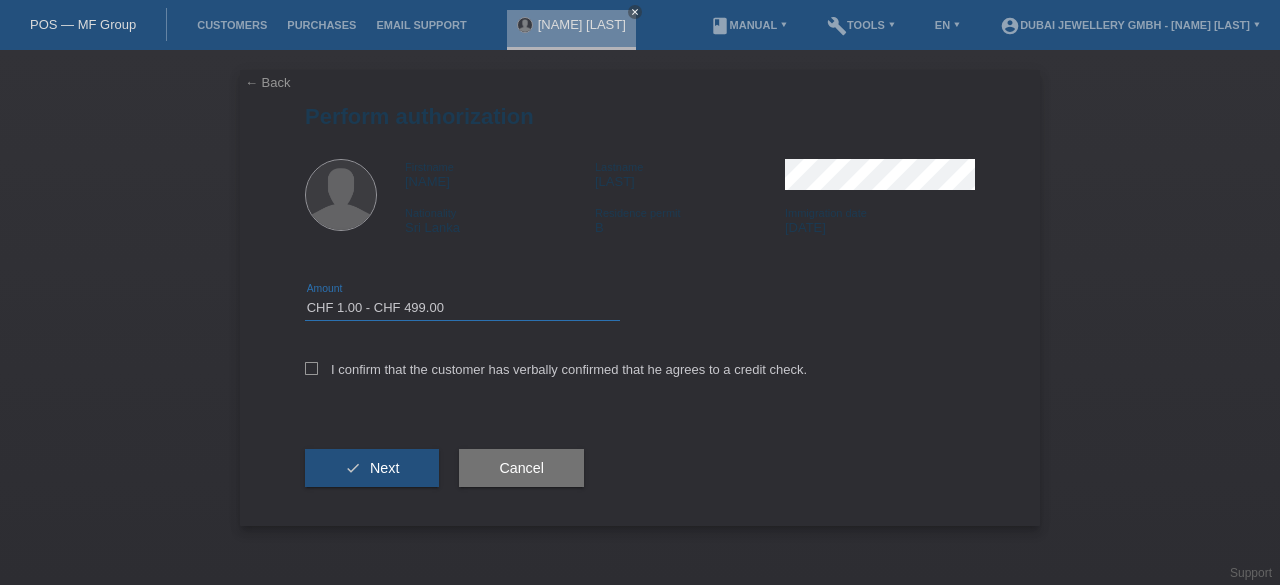 click on "Please select
CHF 1.00 - CHF 499.00
CHF 500.00 - CHF 1'999.00
CHF 2'000.00 - CHF 6'000.00" at bounding box center [462, 308] 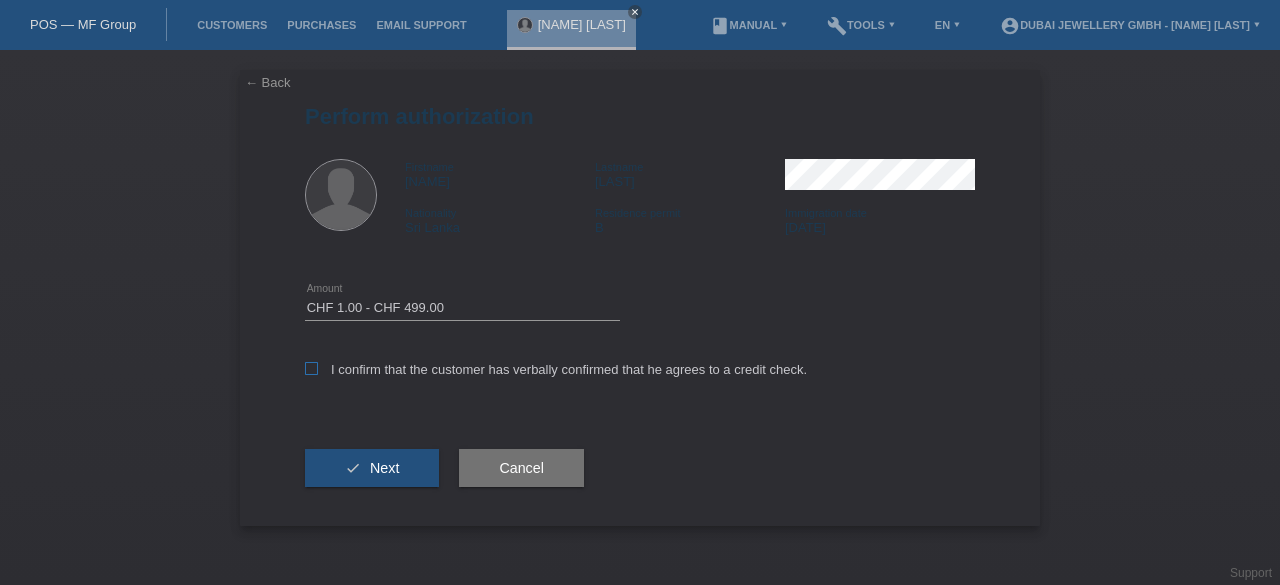 click on "I confirm that the customer has verbally confirmed that he agrees to a credit check." at bounding box center (556, 369) 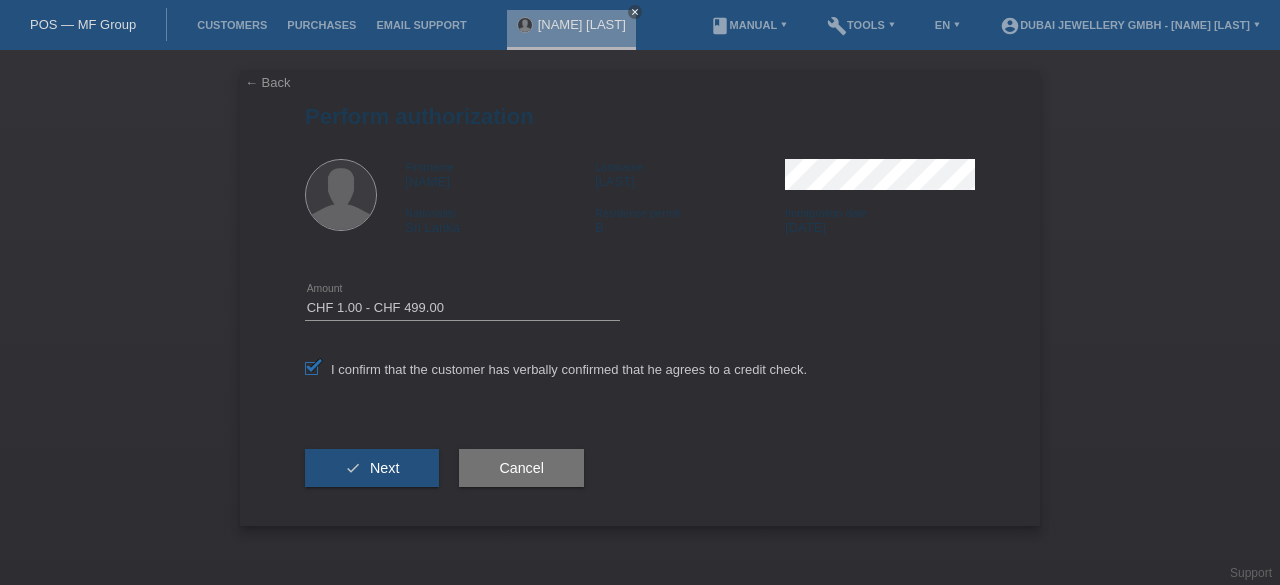 click on "check   Next" at bounding box center [372, 468] 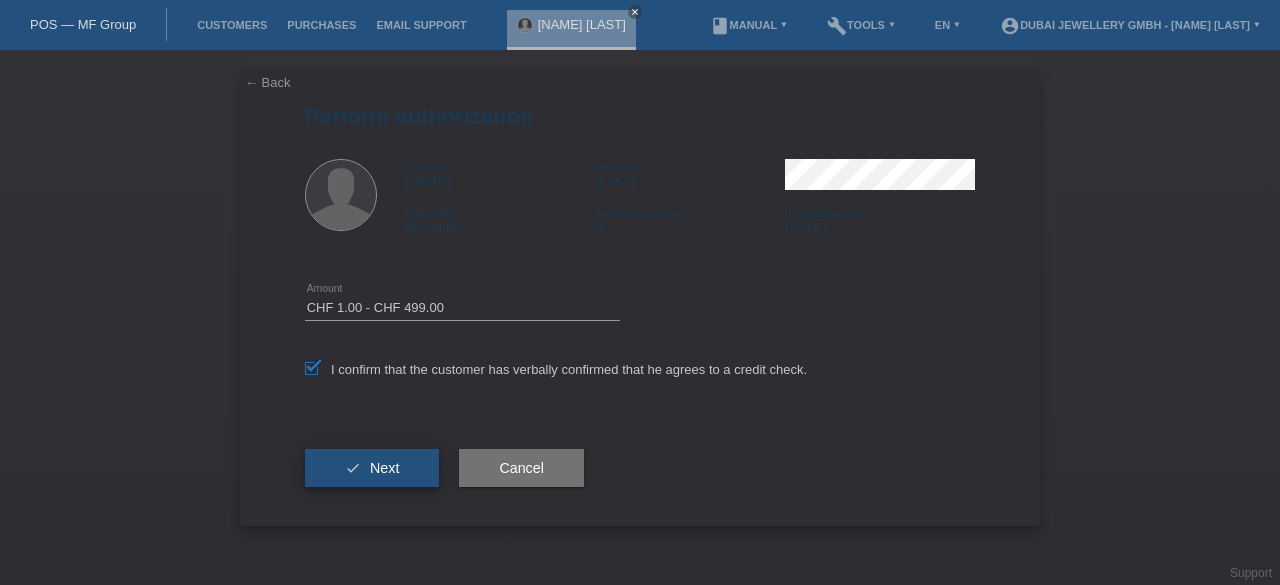 click on "Next" at bounding box center [384, 468] 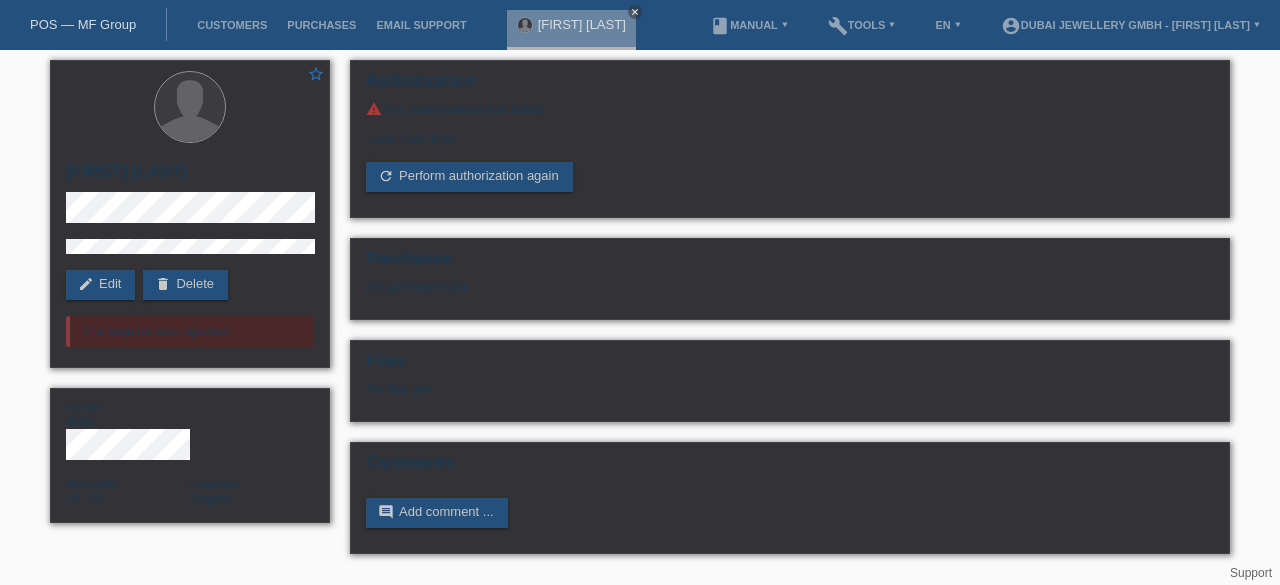 scroll, scrollTop: 0, scrollLeft: 0, axis: both 